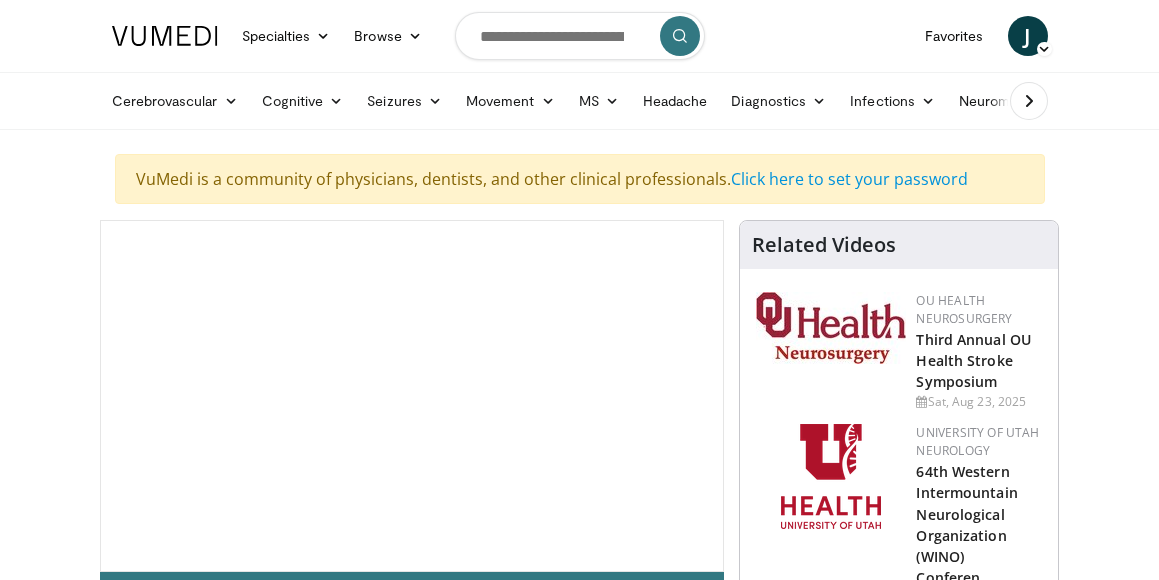 scroll, scrollTop: 0, scrollLeft: 0, axis: both 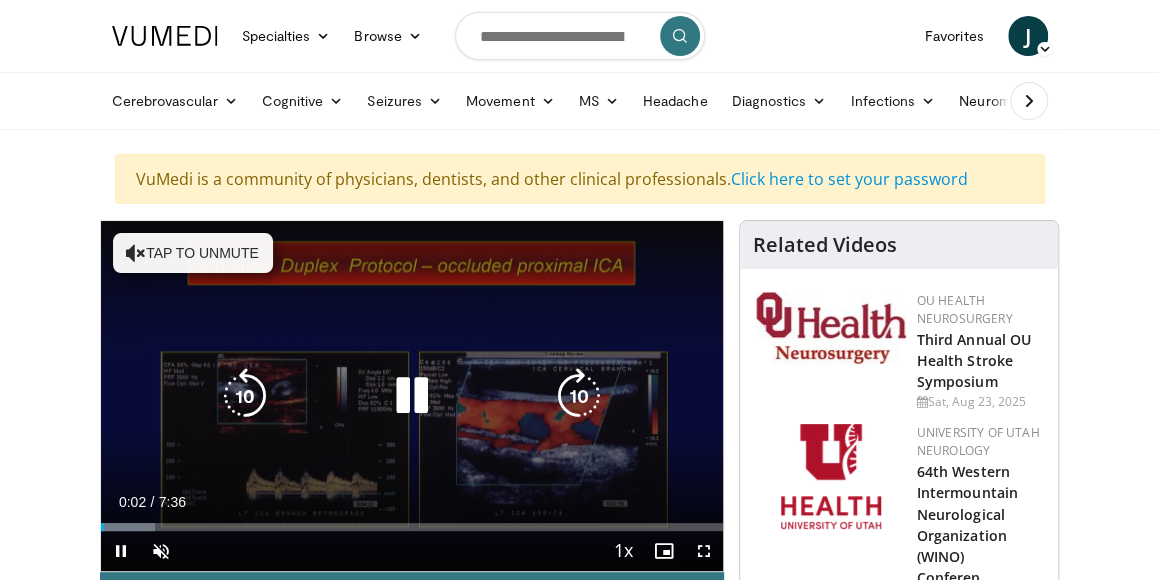click on "Tap to unmute" at bounding box center [193, 253] 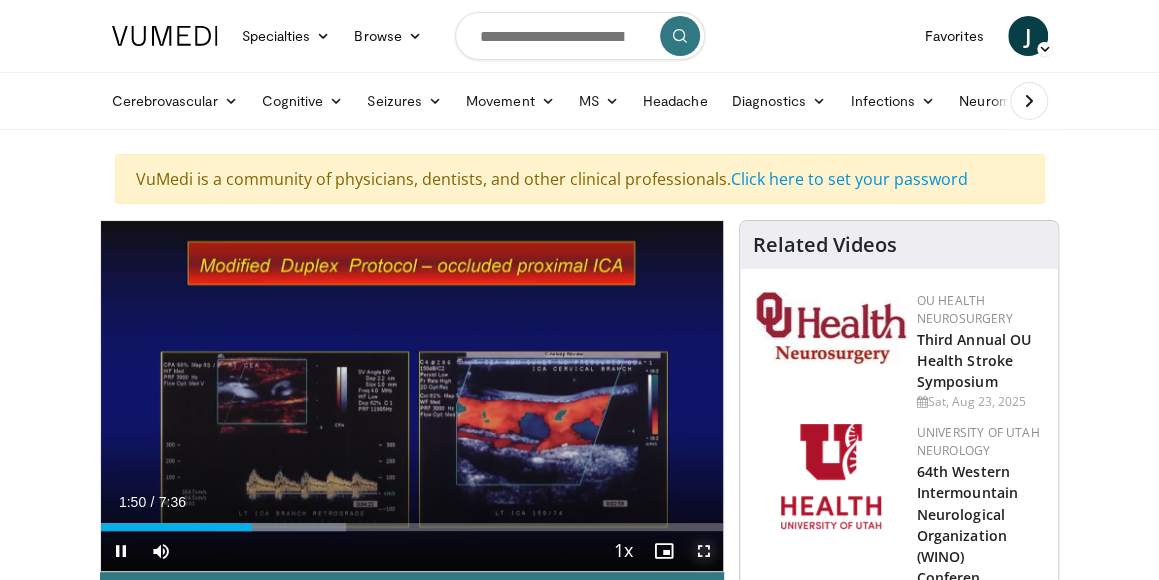 click at bounding box center (703, 551) 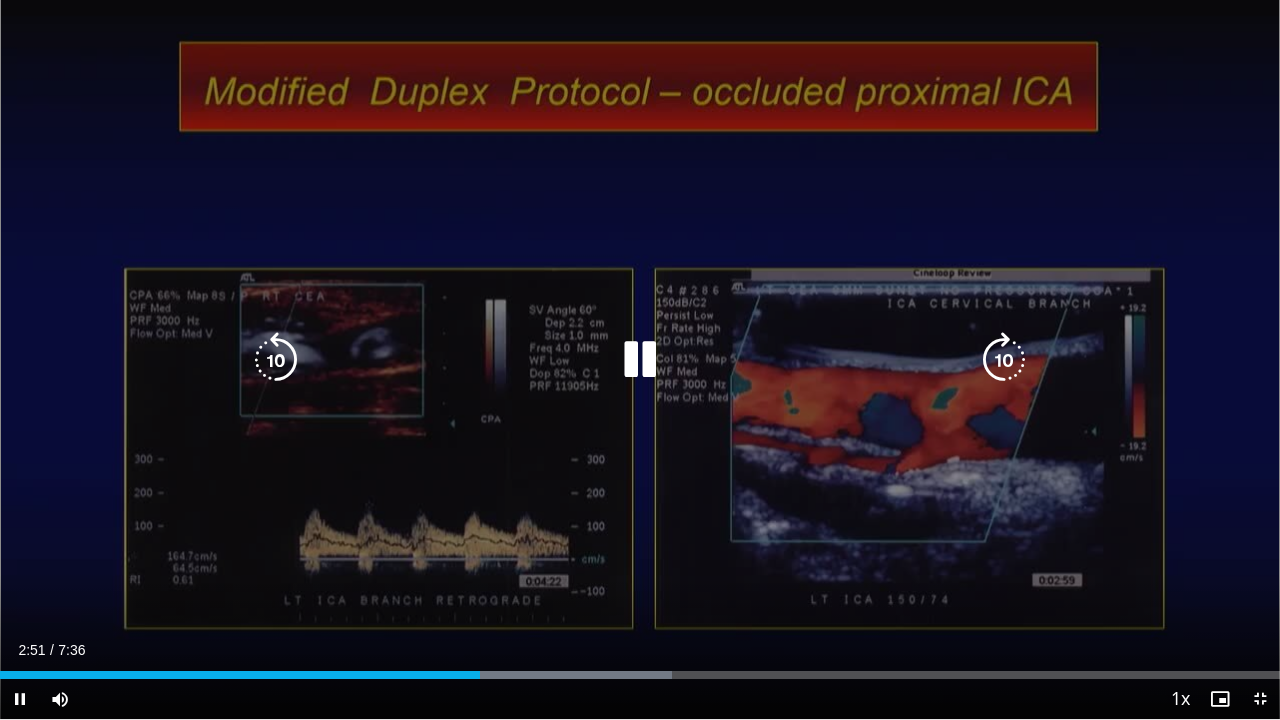 click on "10 seconds
Tap to unmute" at bounding box center [640, 359] 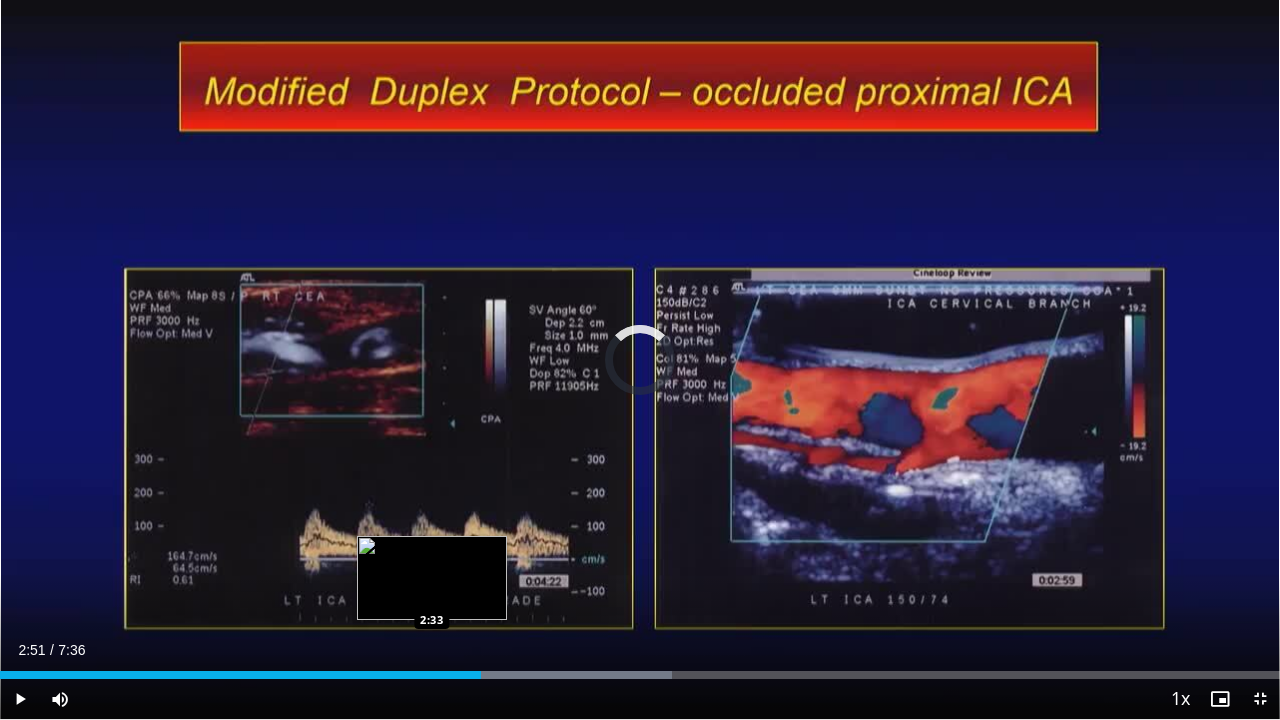 click on "Loaded :  52.53% 2:51 2:33" at bounding box center [640, 675] 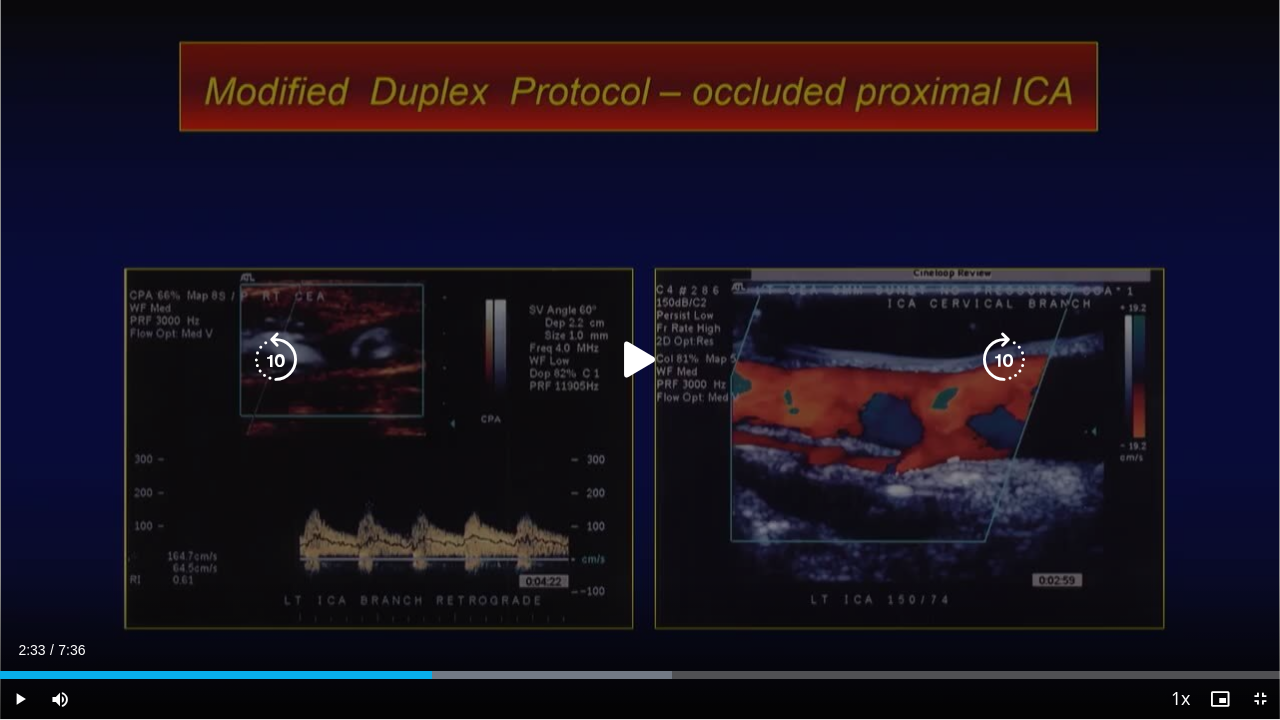 click on "10 seconds
Tap to unmute" at bounding box center [640, 359] 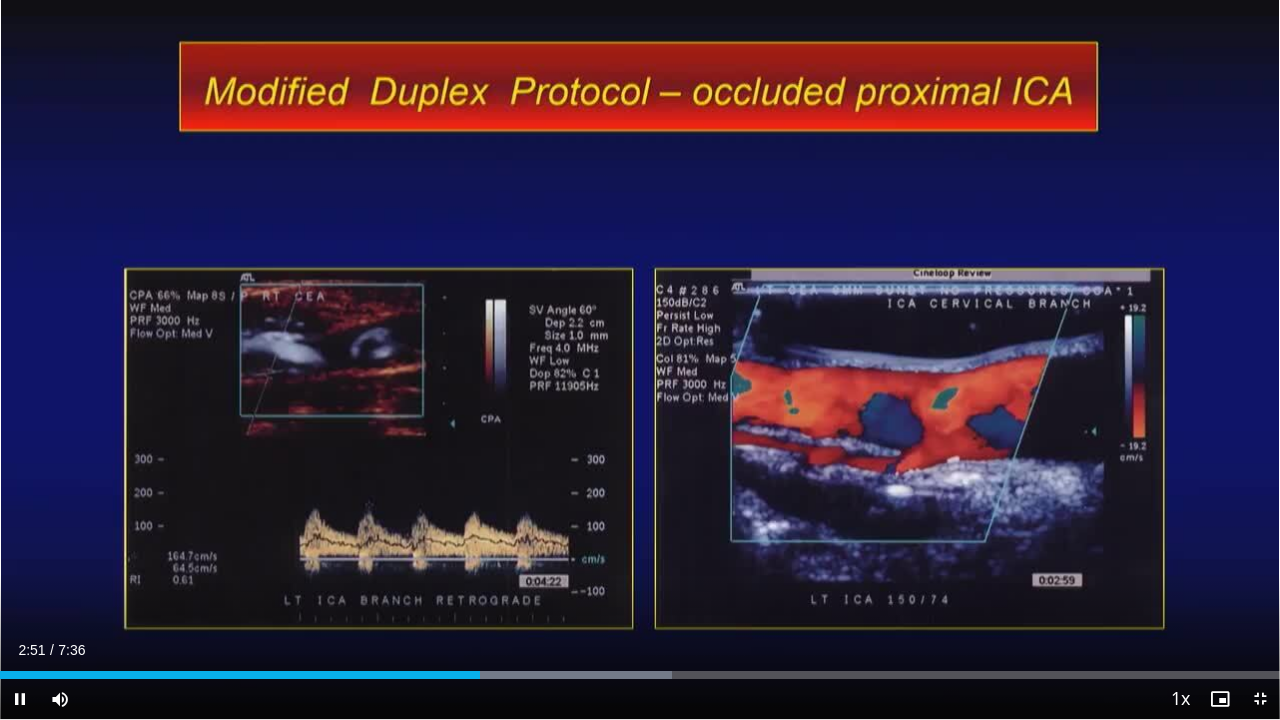 click on "10 seconds
Tap to unmute" at bounding box center [640, 359] 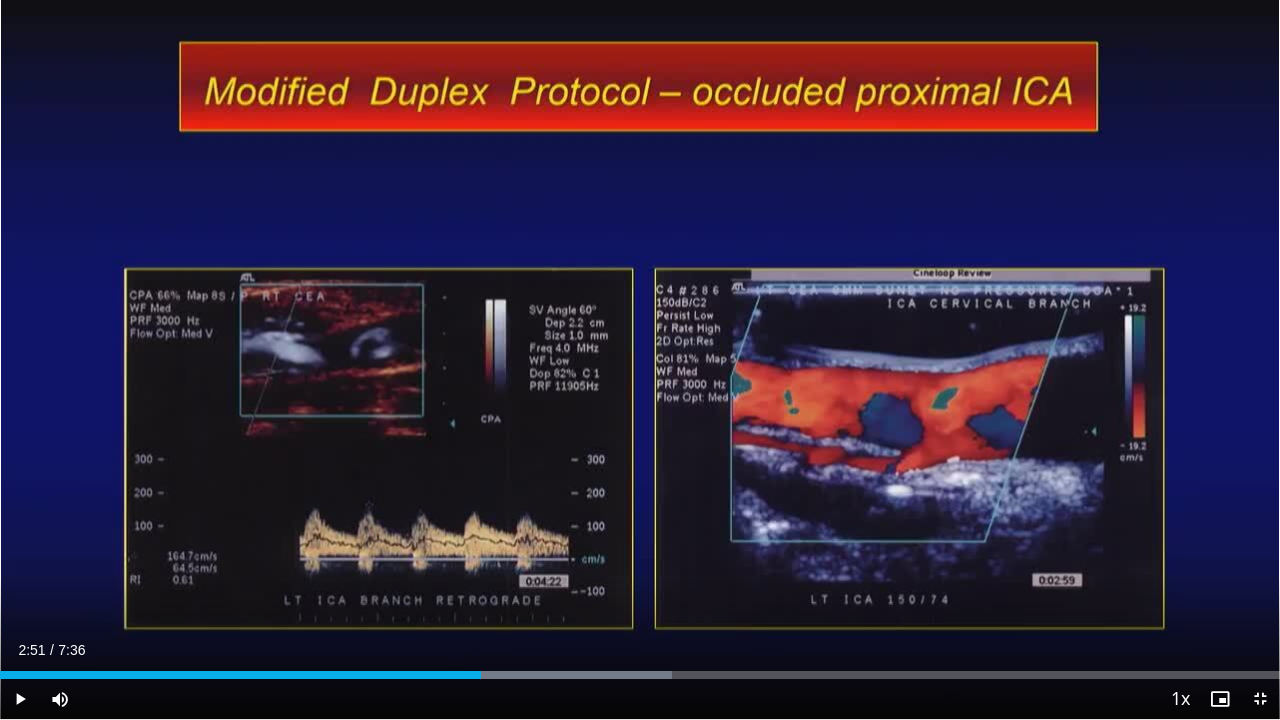 click on "10 seconds
Tap to unmute" at bounding box center (640, 359) 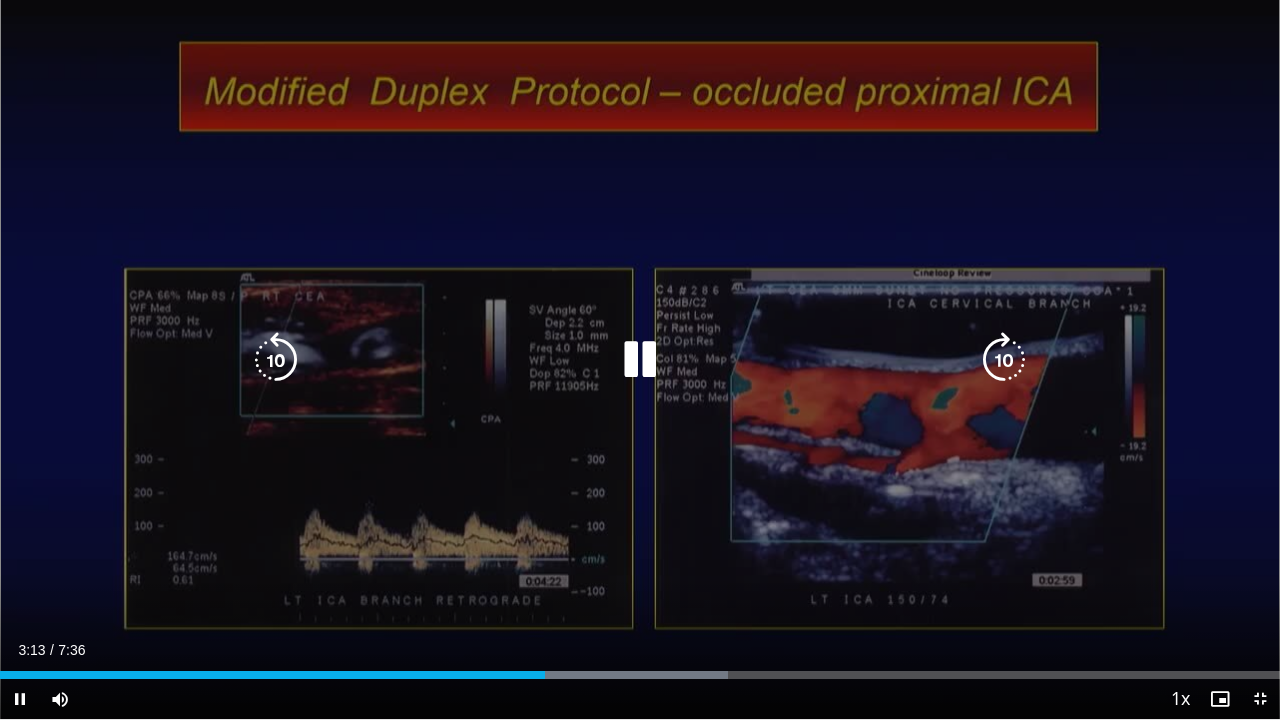 click on "10 seconds
Tap to unmute" at bounding box center (640, 359) 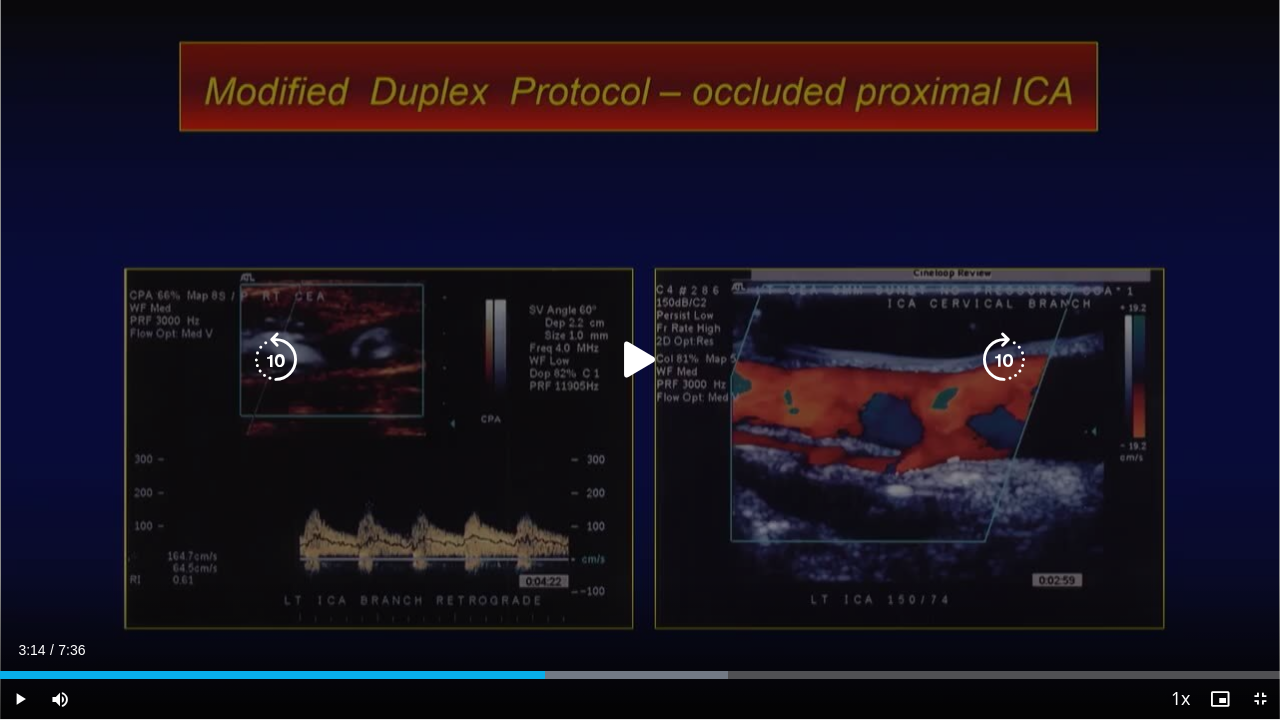 click on "10 seconds
Tap to unmute" at bounding box center [640, 359] 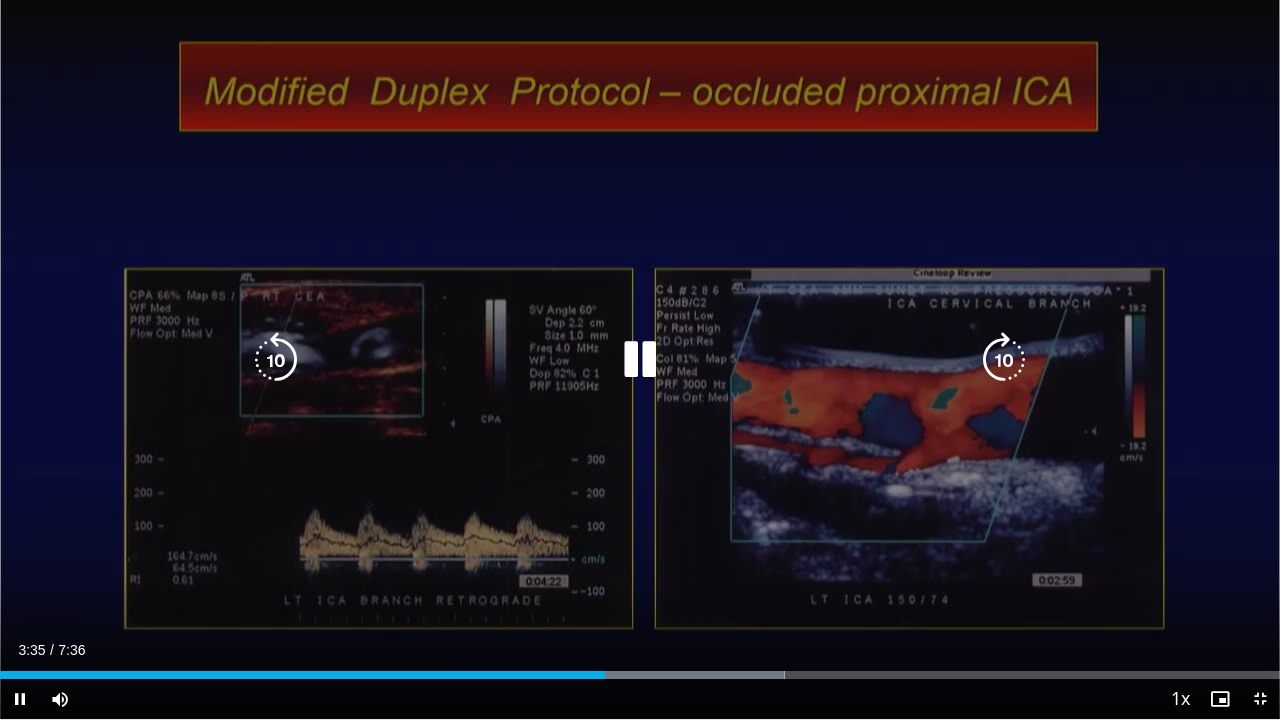 click on "10 seconds
Tap to unmute" at bounding box center (640, 359) 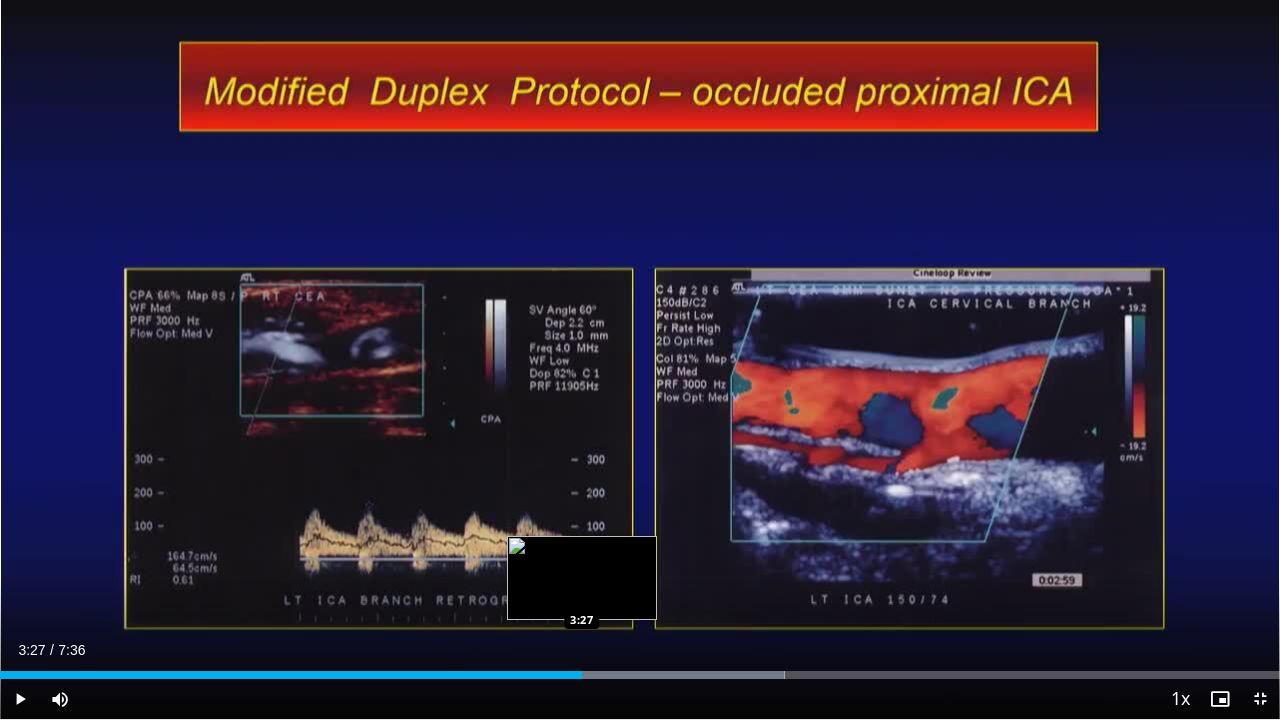 click on "3:35" at bounding box center [291, 675] 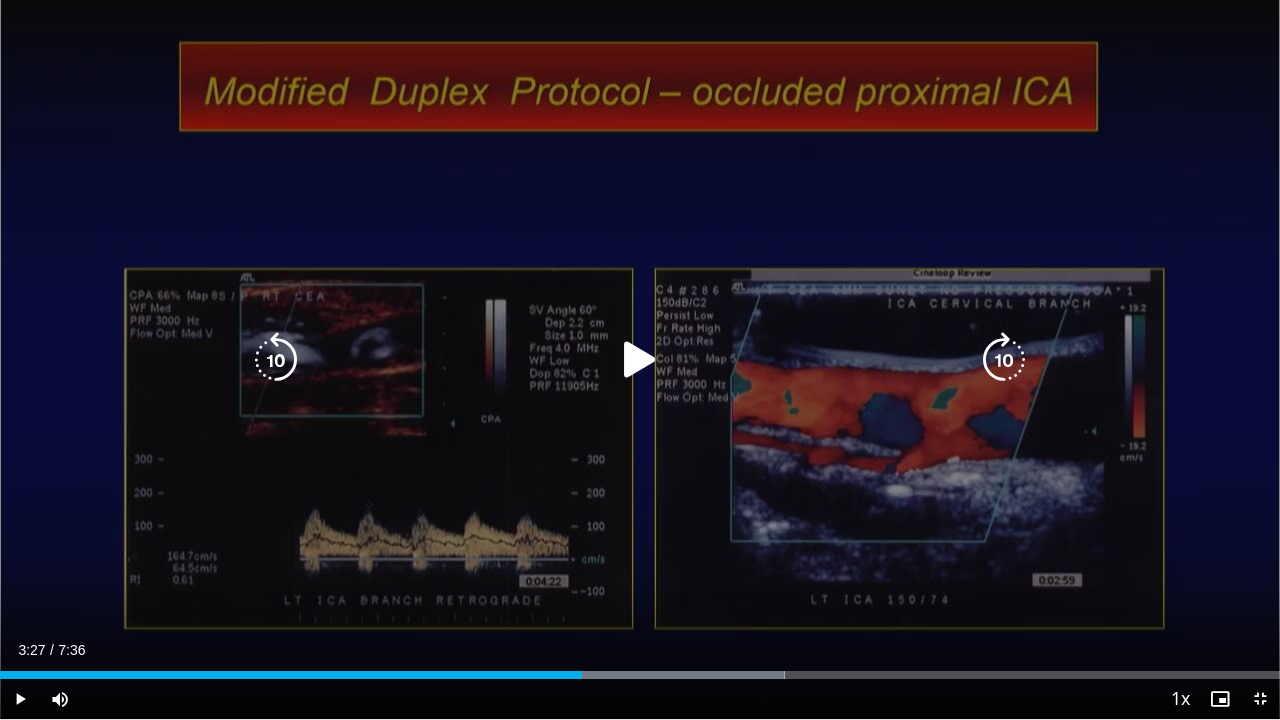 click on "10 seconds
Tap to unmute" at bounding box center [640, 359] 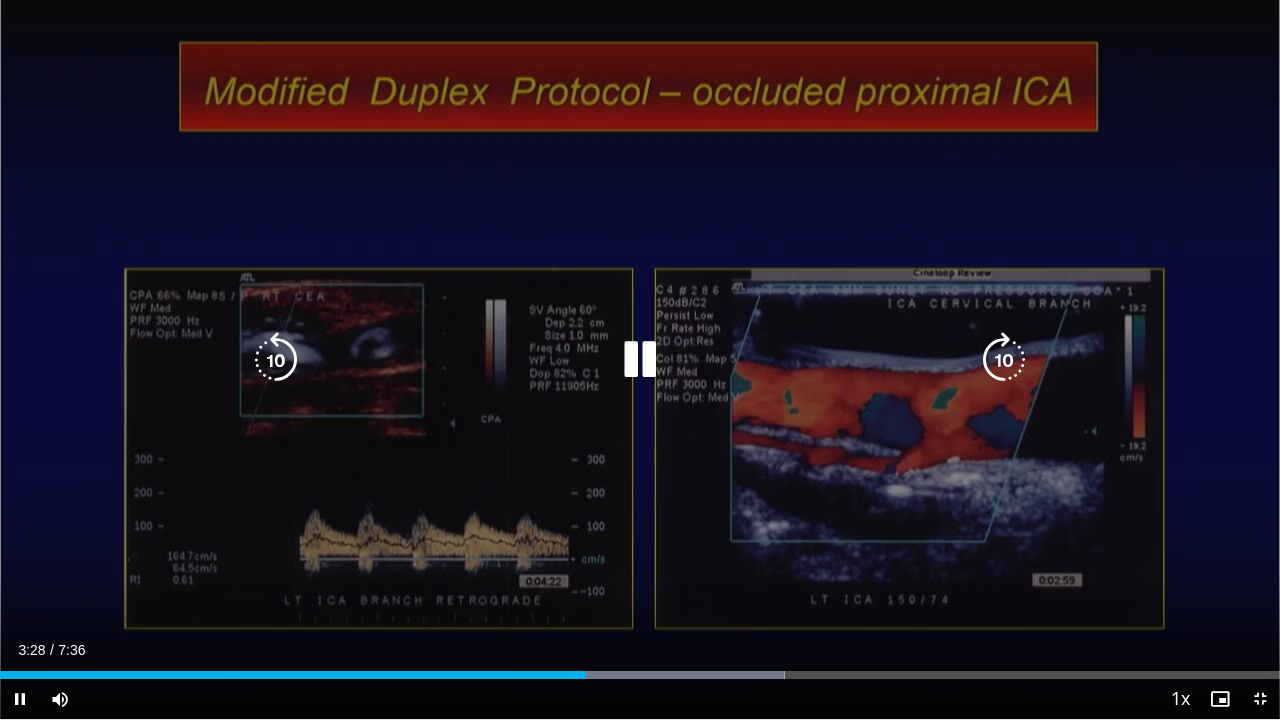 click on "10 seconds
Tap to unmute" at bounding box center (640, 359) 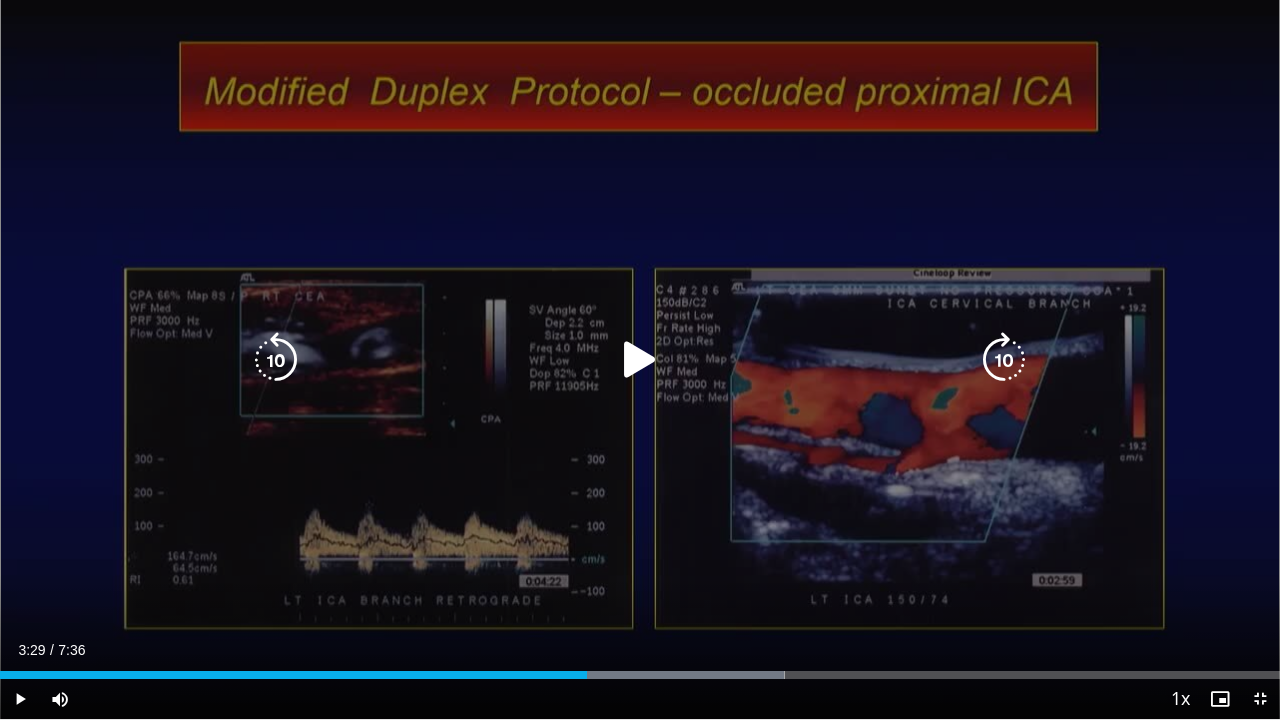 click on "10 seconds
Tap to unmute" at bounding box center [640, 359] 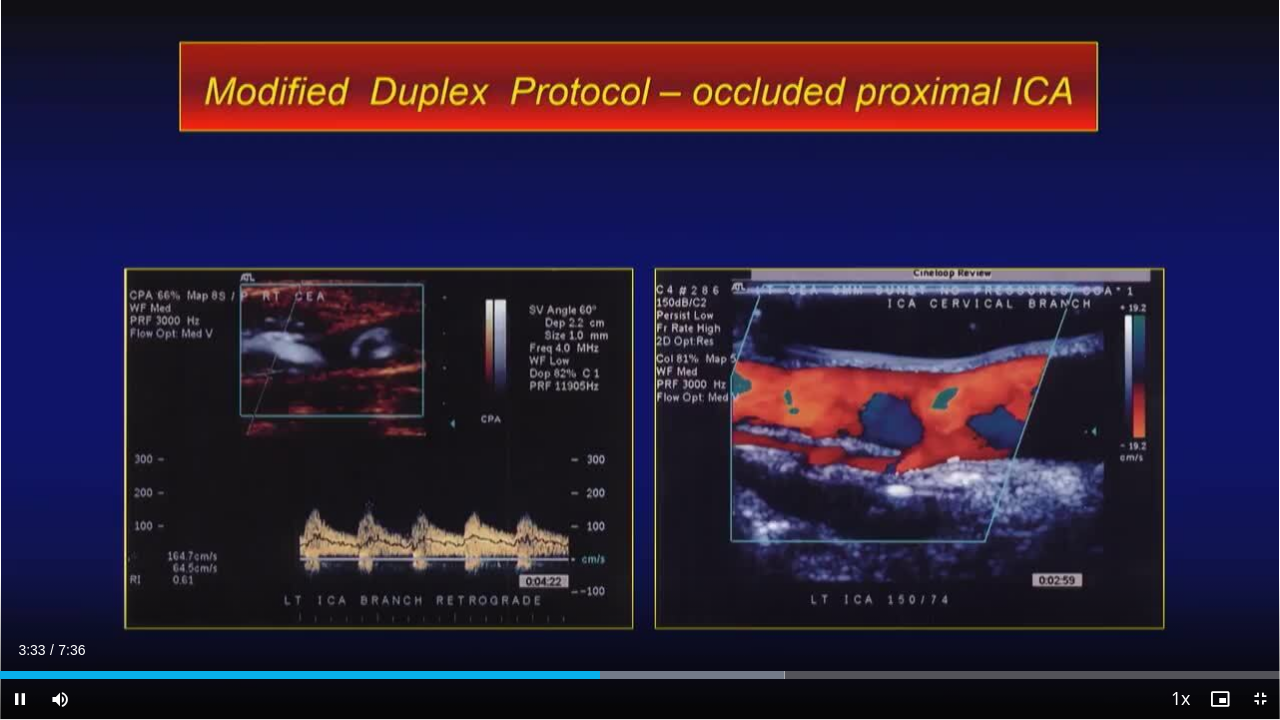 click on "10 seconds
Tap to unmute" at bounding box center [640, 359] 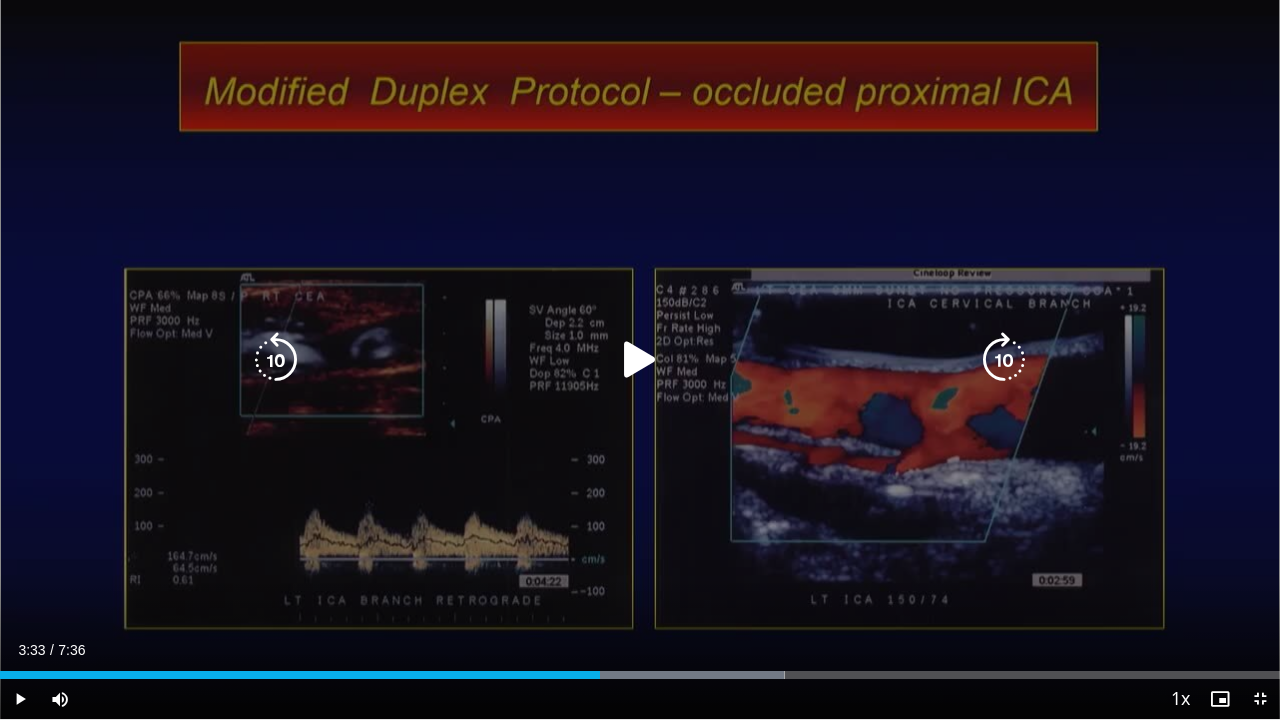 click on "10 seconds
Tap to unmute" at bounding box center (640, 359) 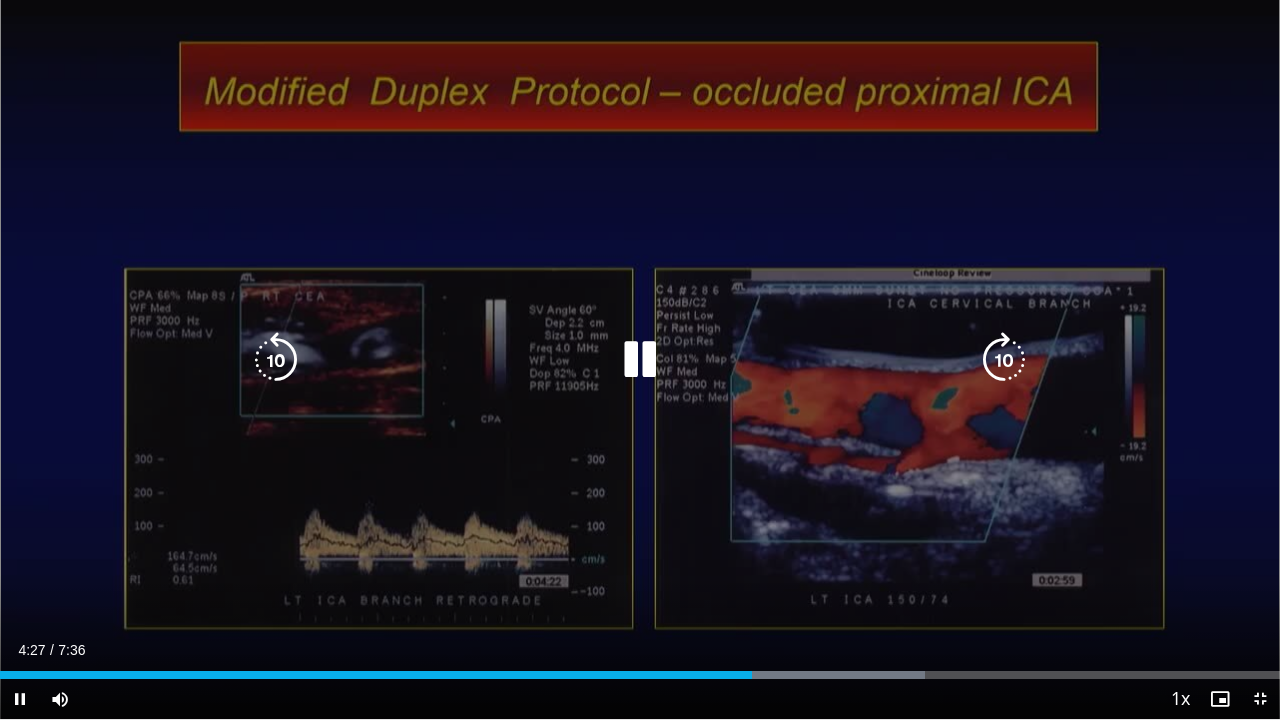 click on "10 seconds
Tap to unmute" at bounding box center (640, 359) 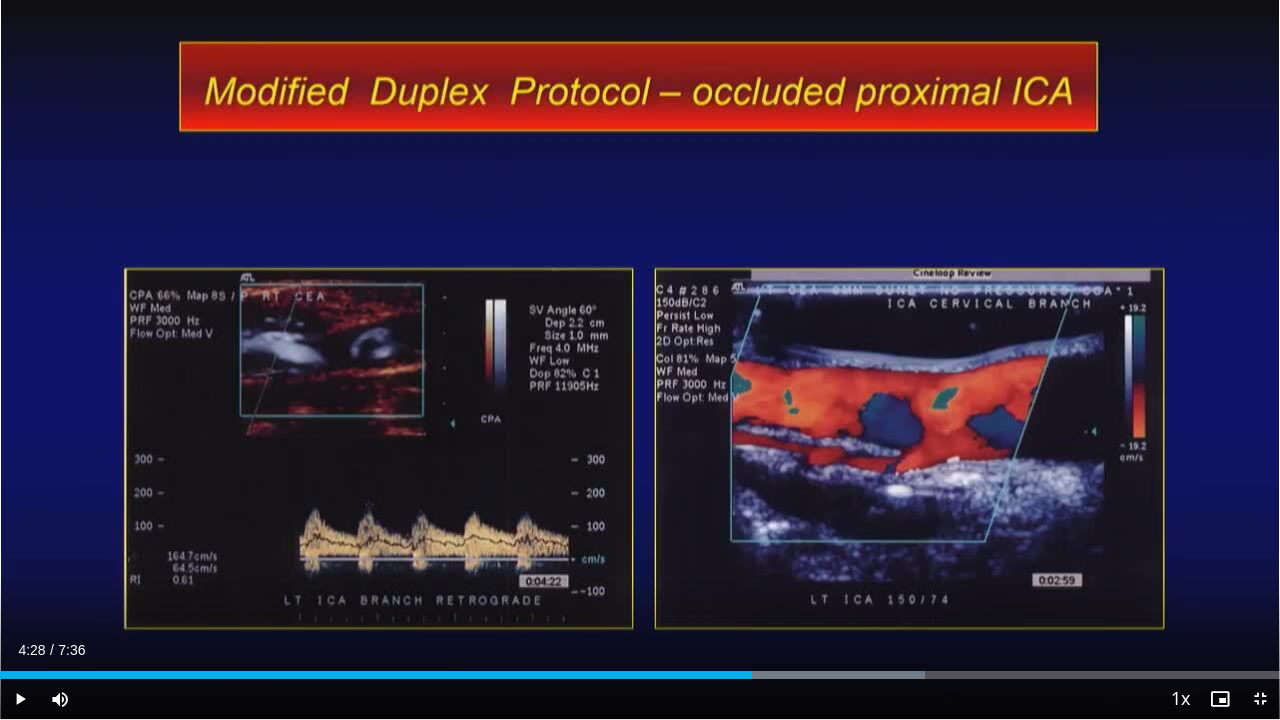 click on "10 seconds
Tap to unmute" at bounding box center (640, 359) 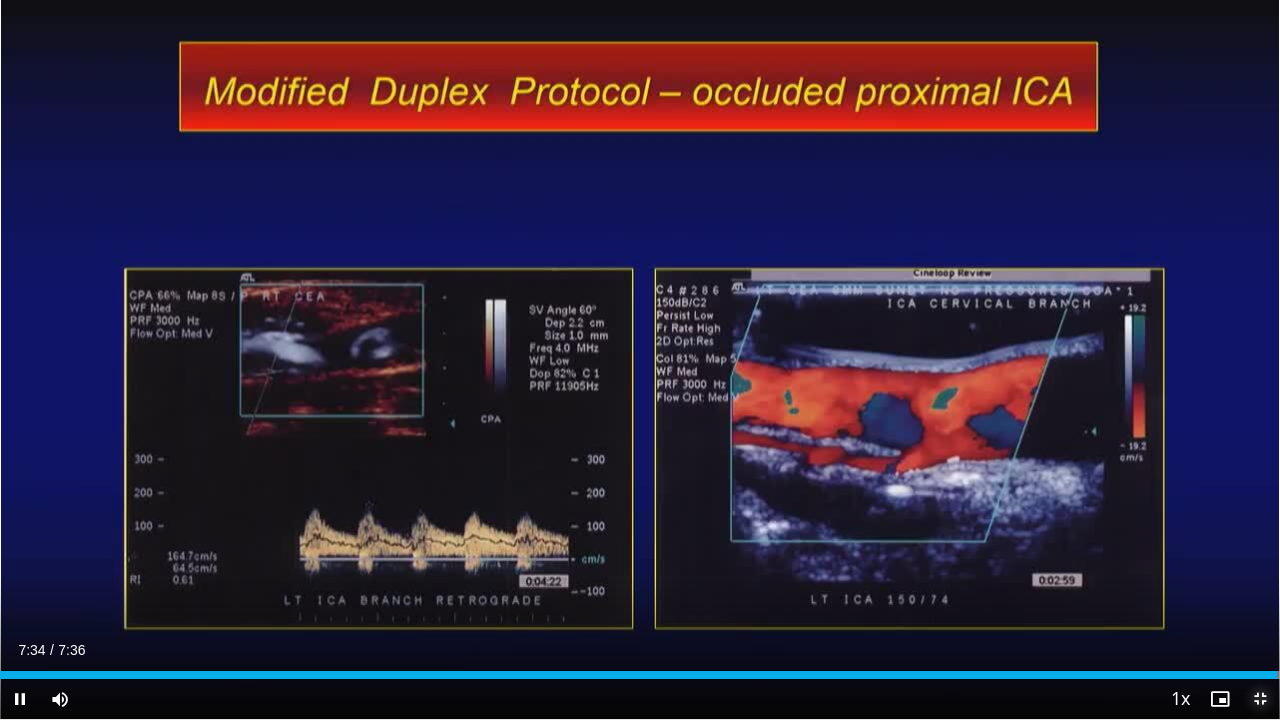 click at bounding box center (1260, 699) 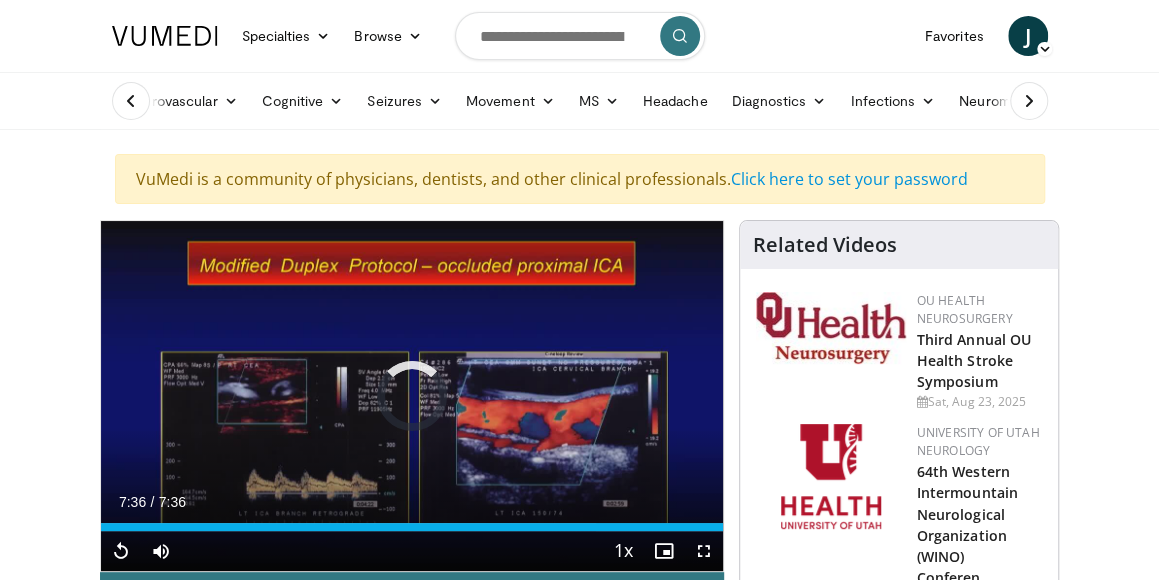 click on "7:36" at bounding box center (412, 527) 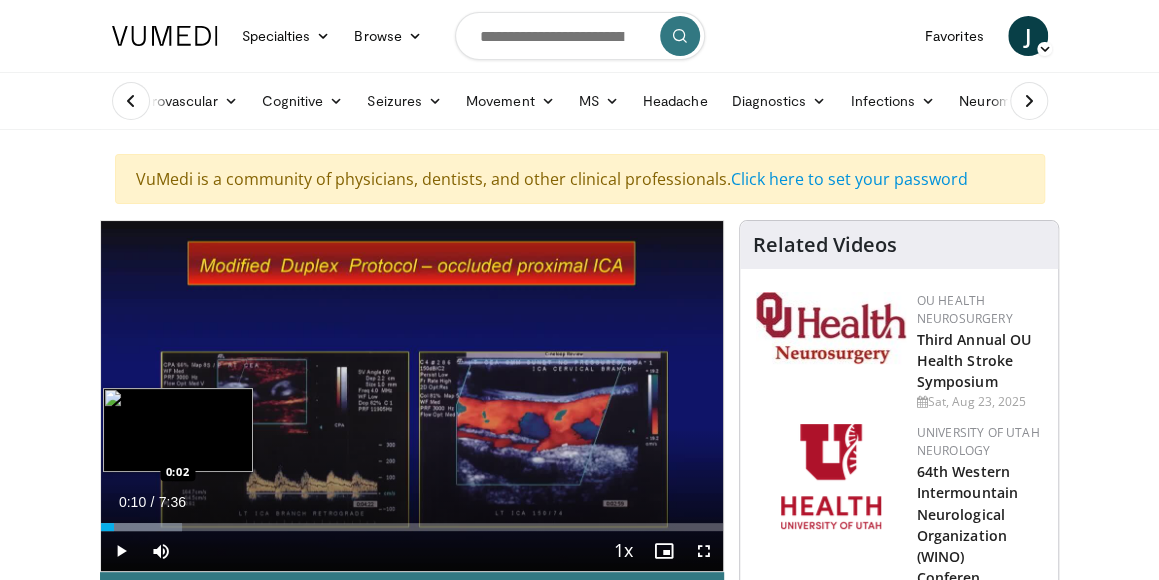 click on "0:10" at bounding box center (108, 527) 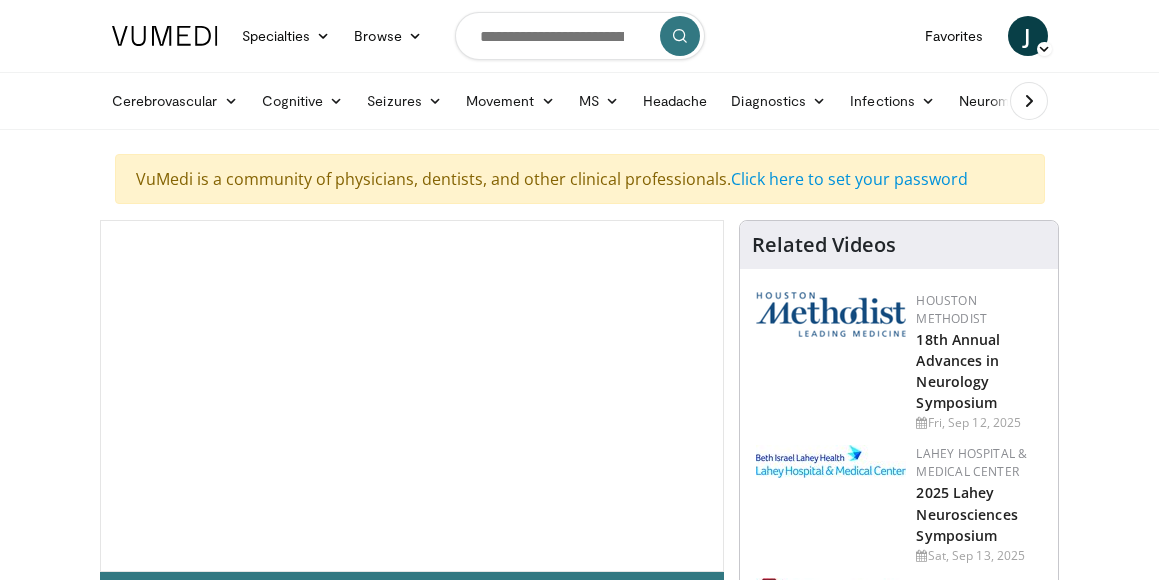 scroll, scrollTop: 0, scrollLeft: 0, axis: both 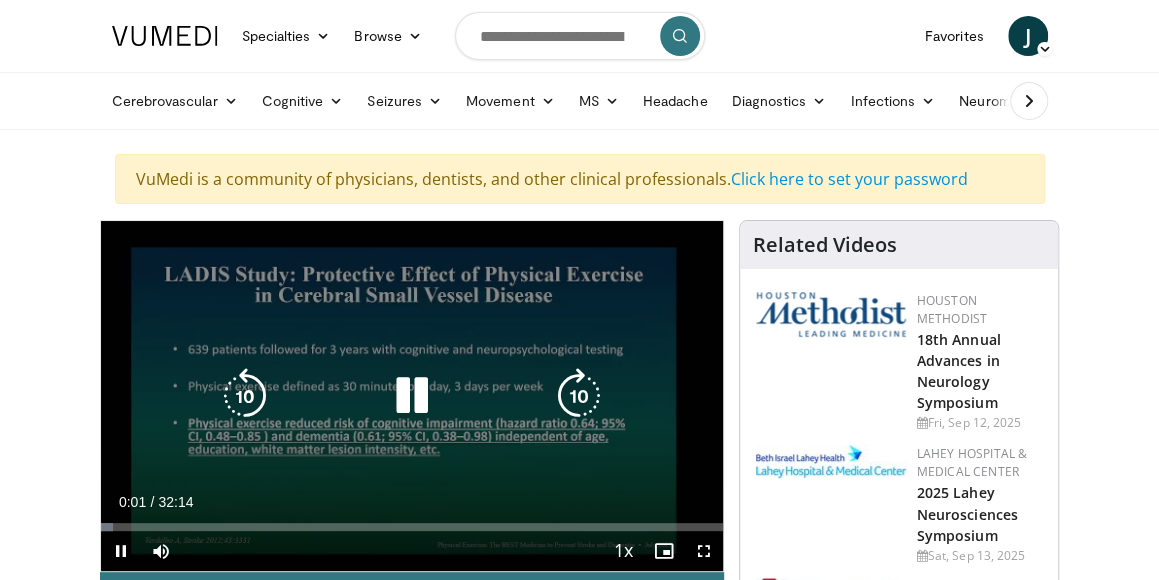 click on "10 seconds
Tap to unmute" at bounding box center [412, 396] 